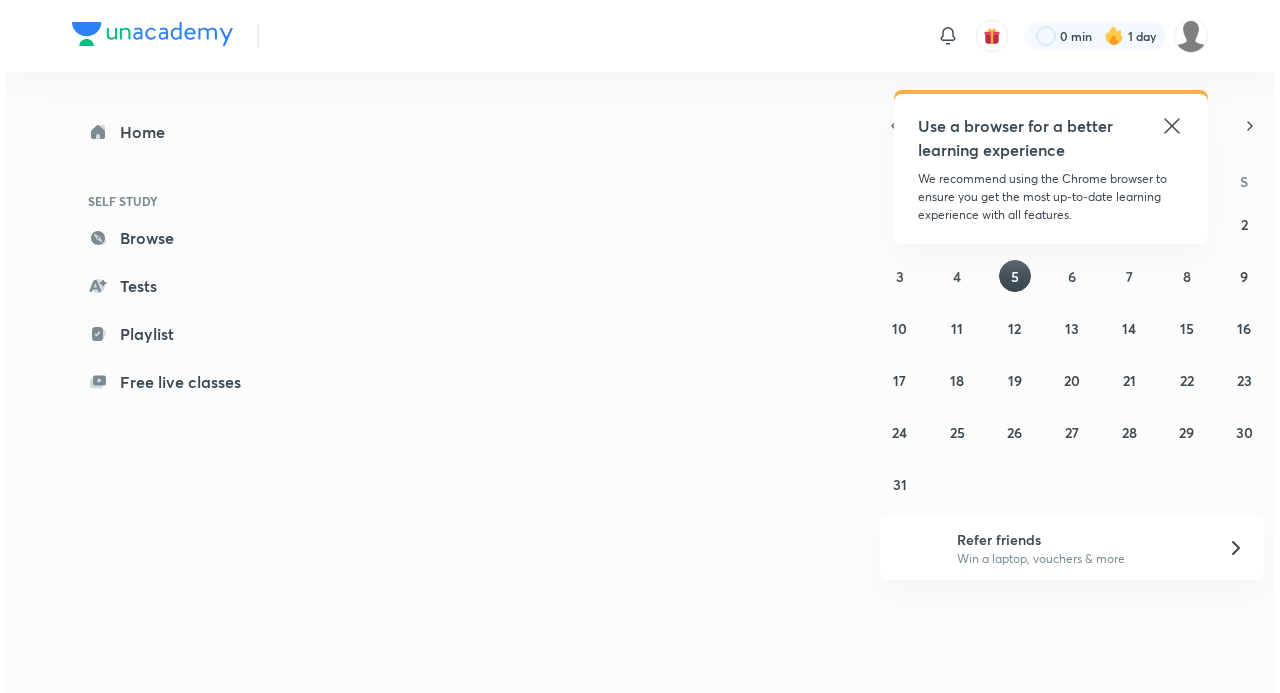 scroll, scrollTop: 0, scrollLeft: 0, axis: both 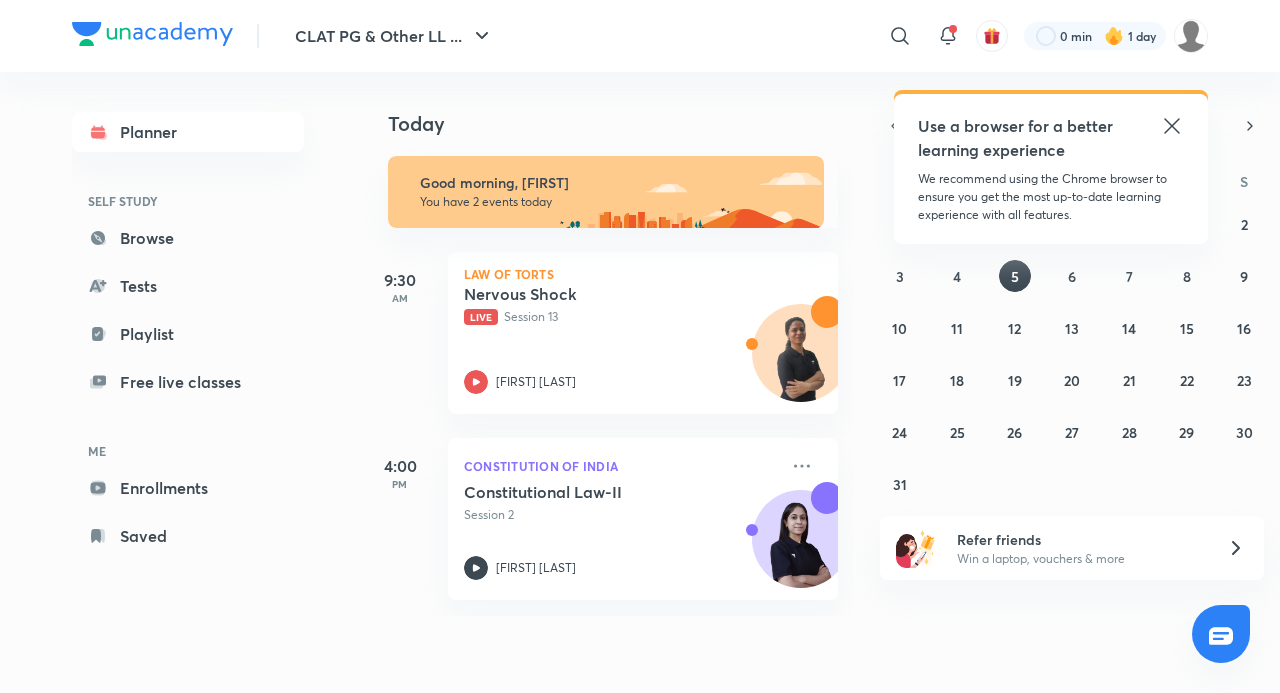 click 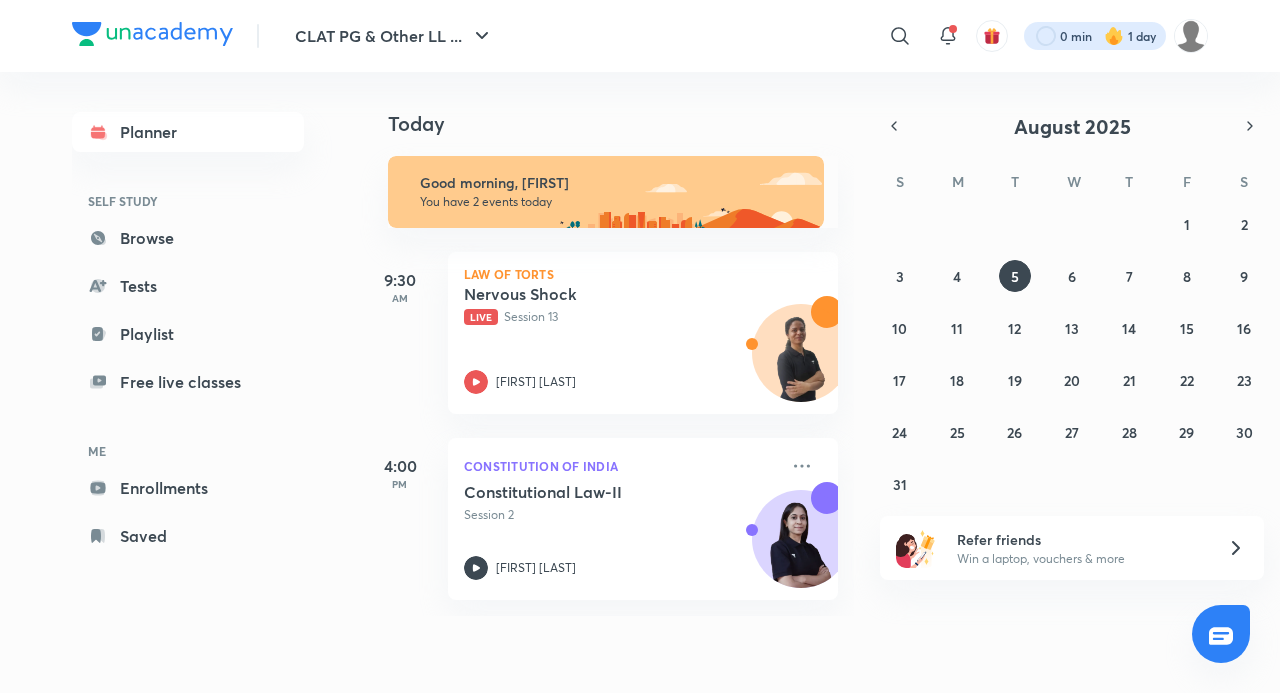 click at bounding box center (1095, 36) 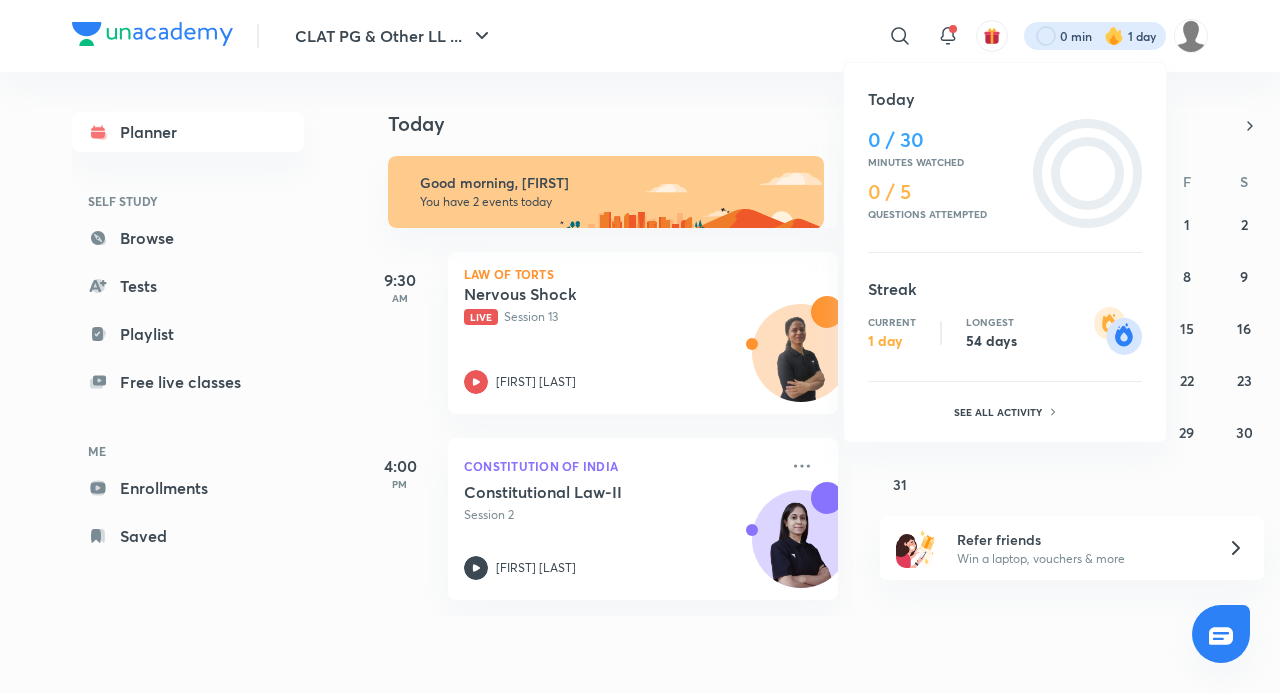 click at bounding box center (640, 346) 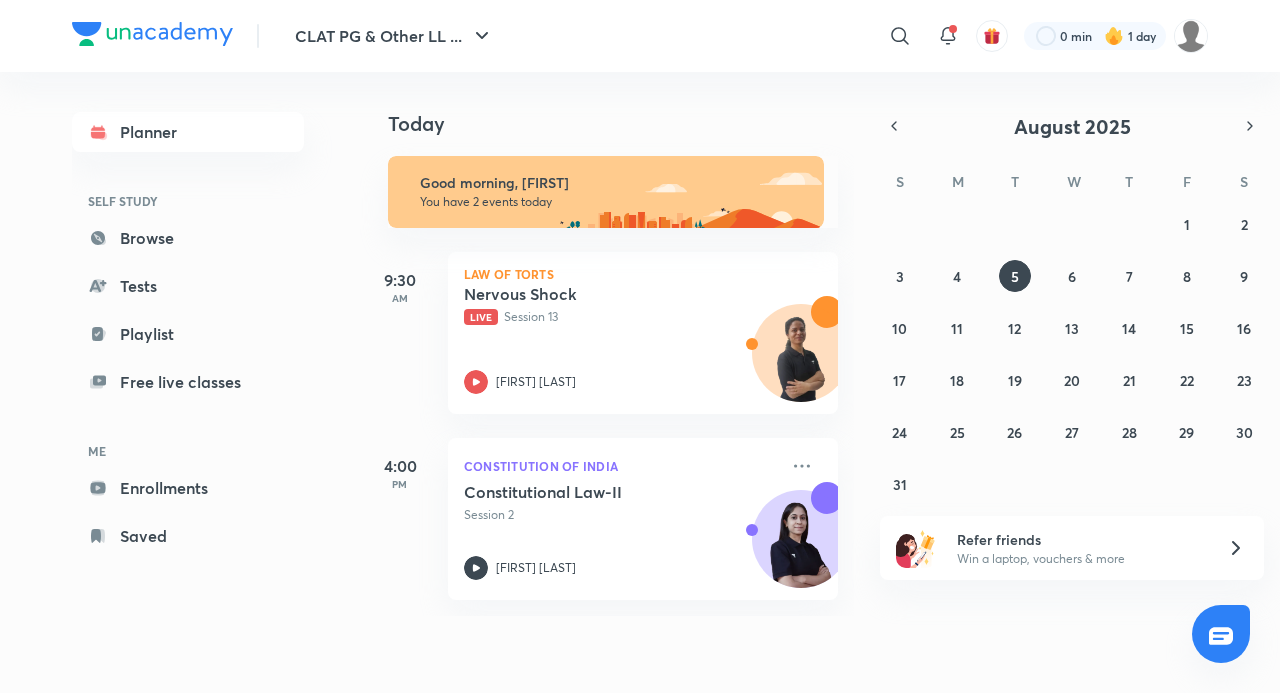 click at bounding box center [1114, 36] 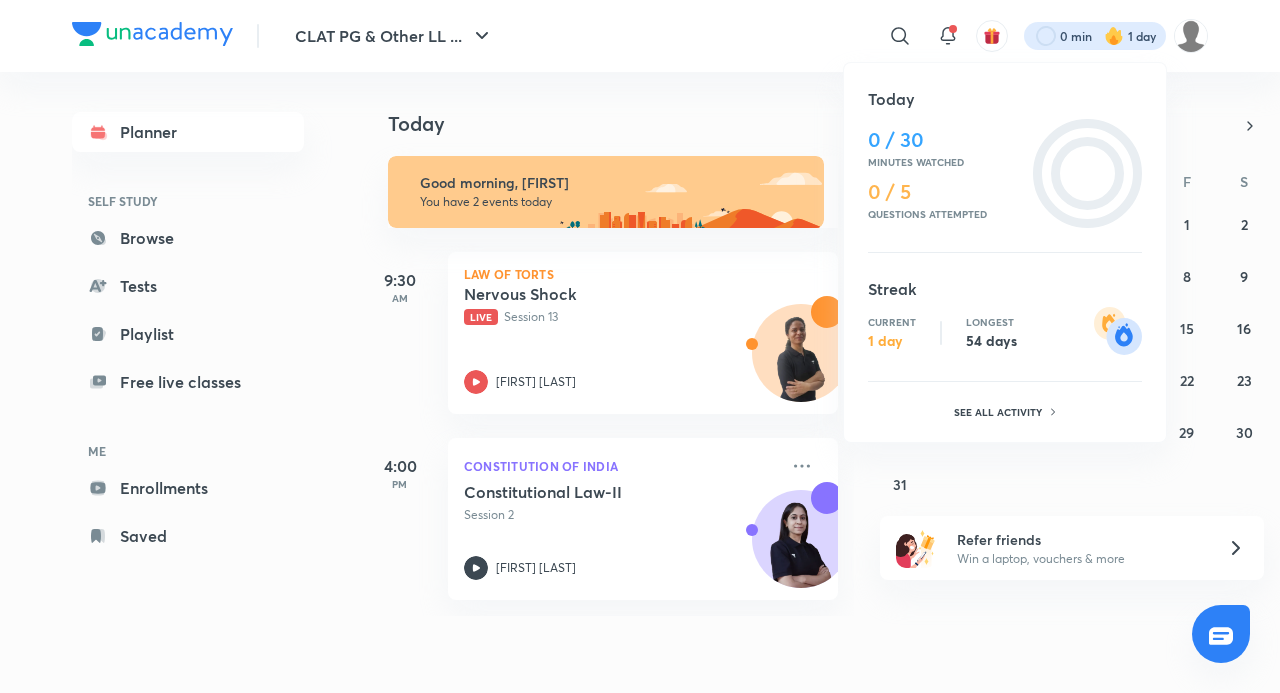 click at bounding box center (640, 346) 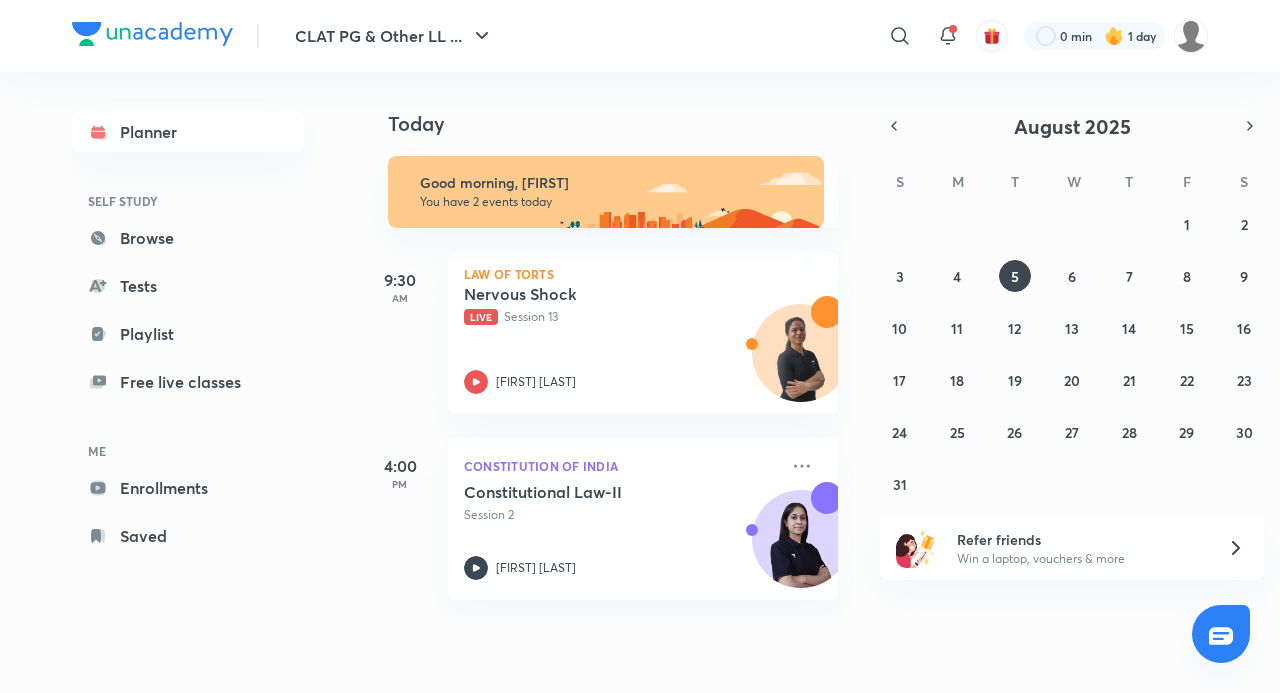 click at bounding box center [1191, 36] 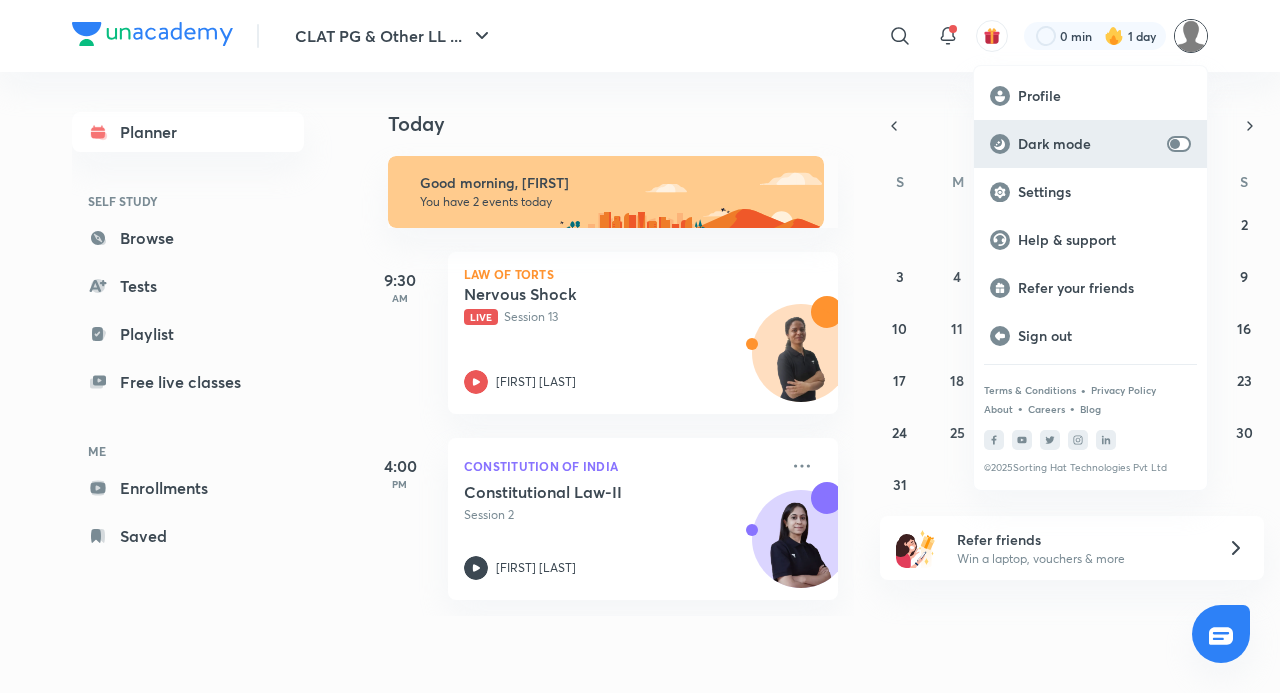 click on "Dark mode" at bounding box center [1090, 144] 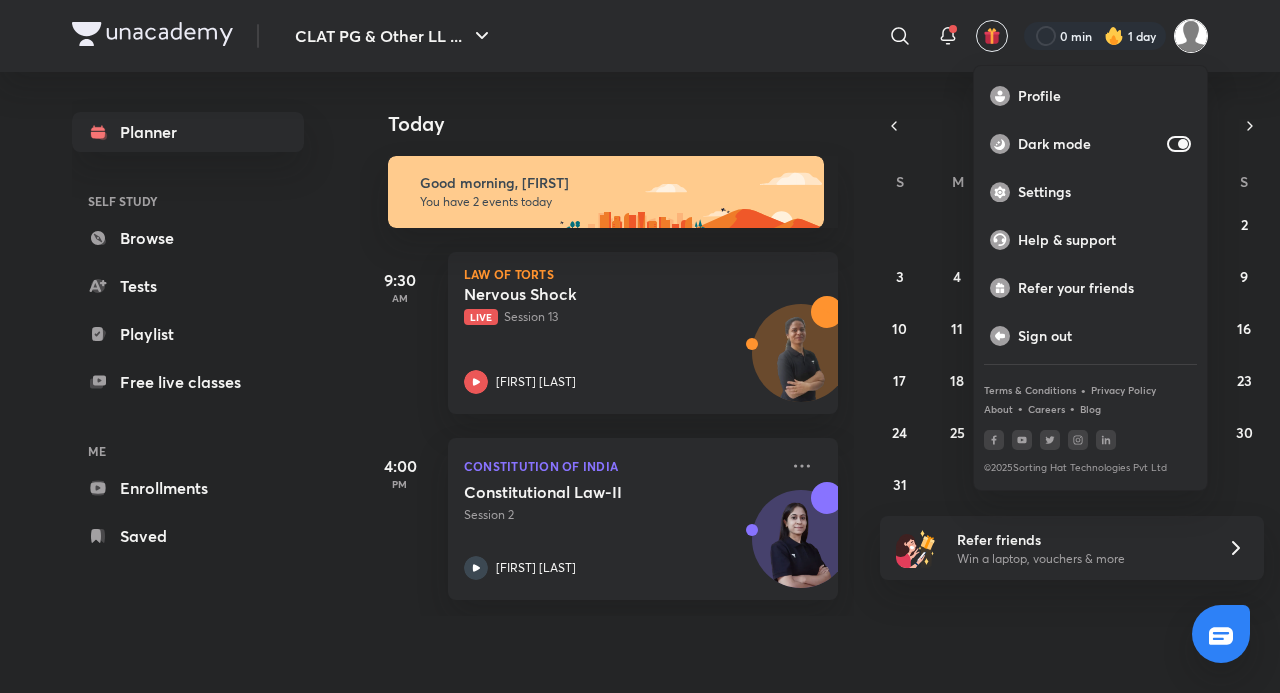 click at bounding box center (640, 346) 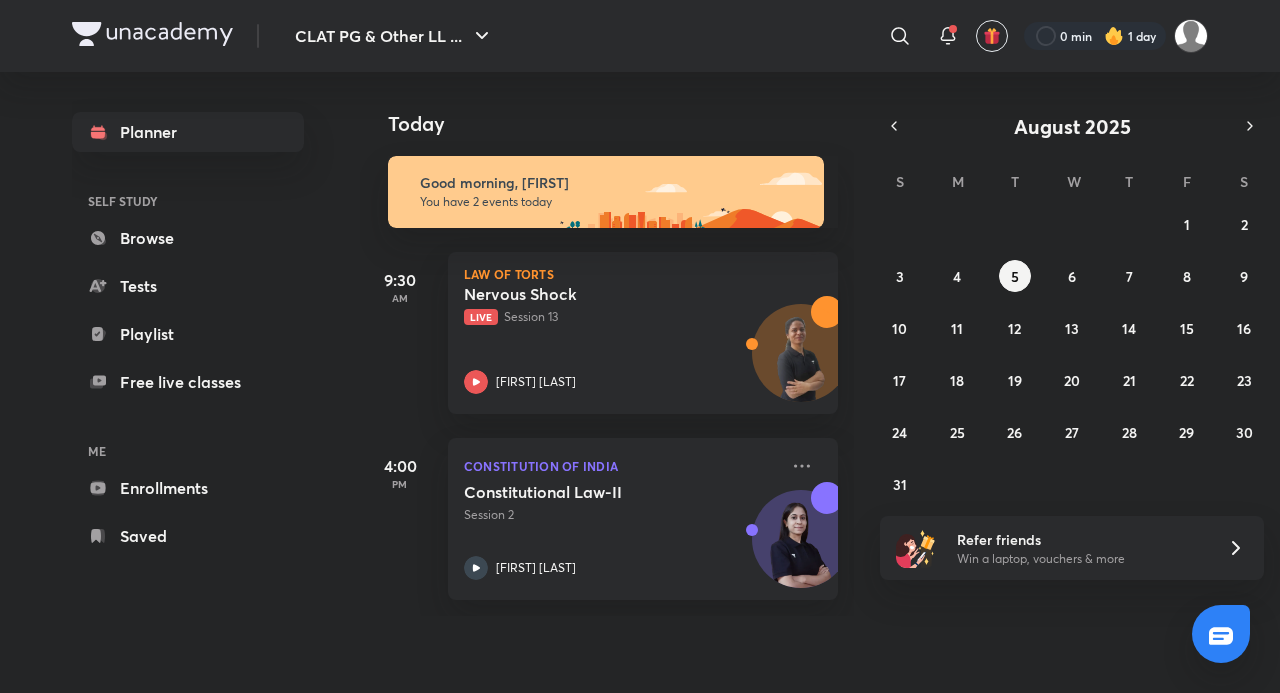 click at bounding box center (1114, 36) 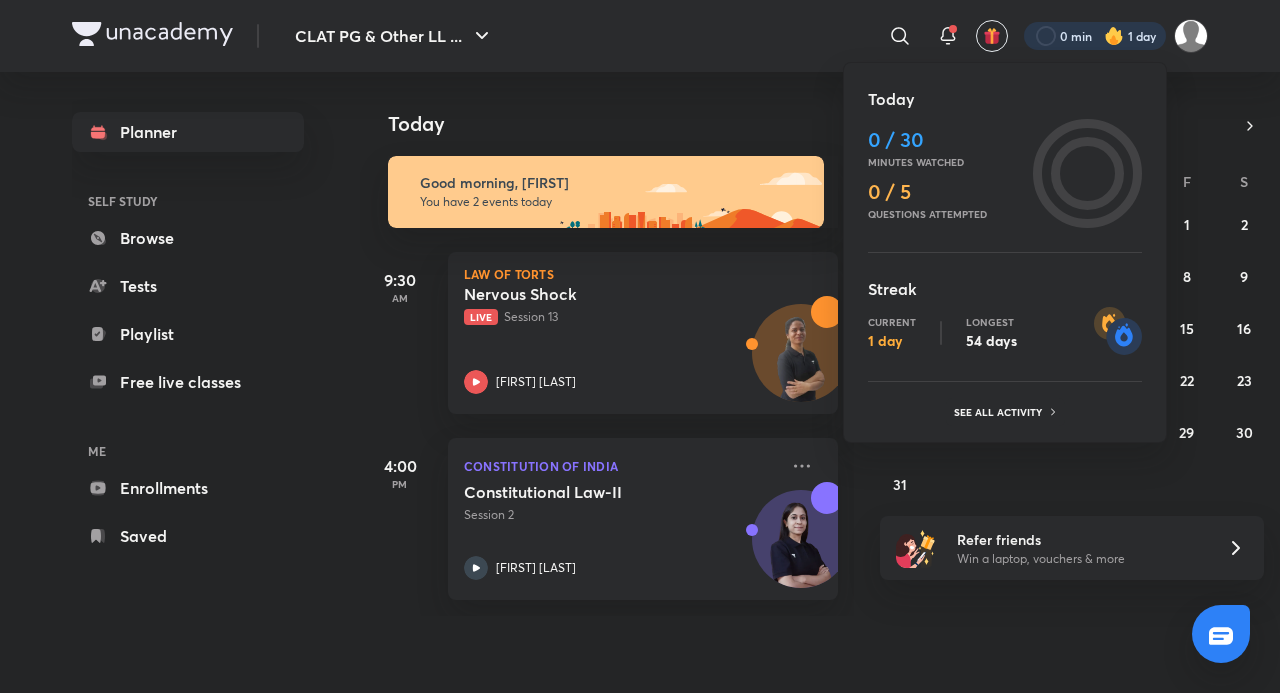 click on "Minutes watched" at bounding box center [946, 162] 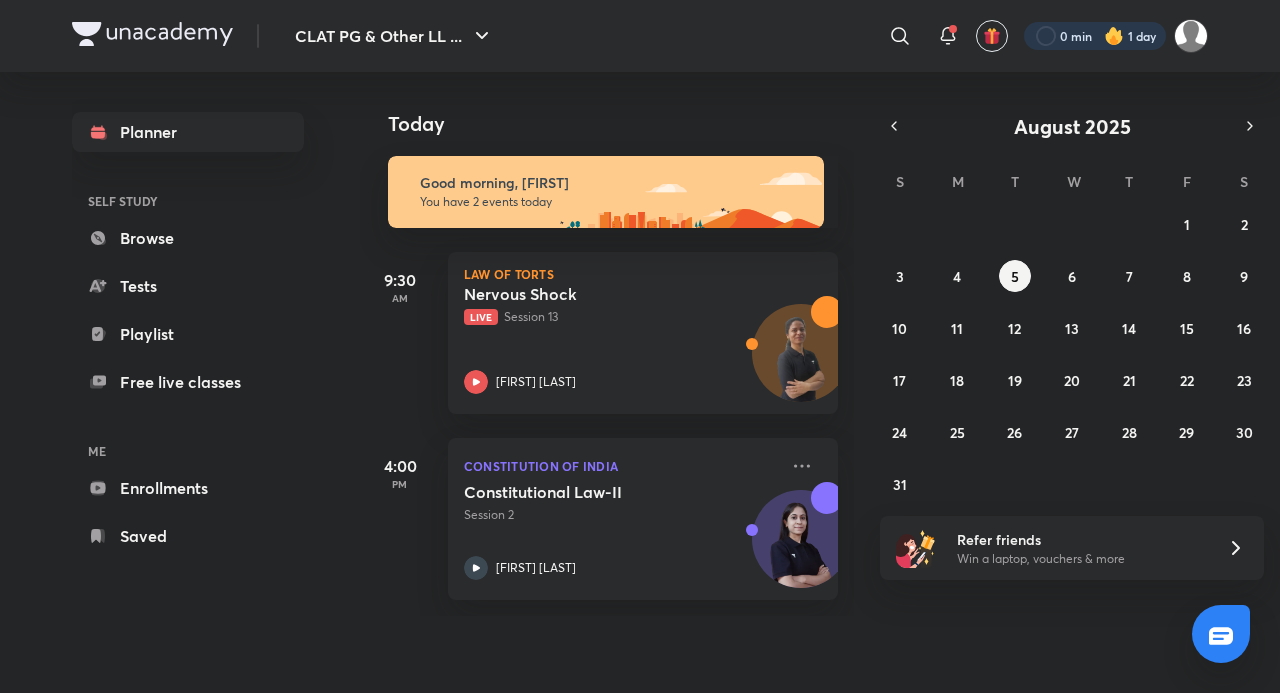 click at bounding box center [1095, 36] 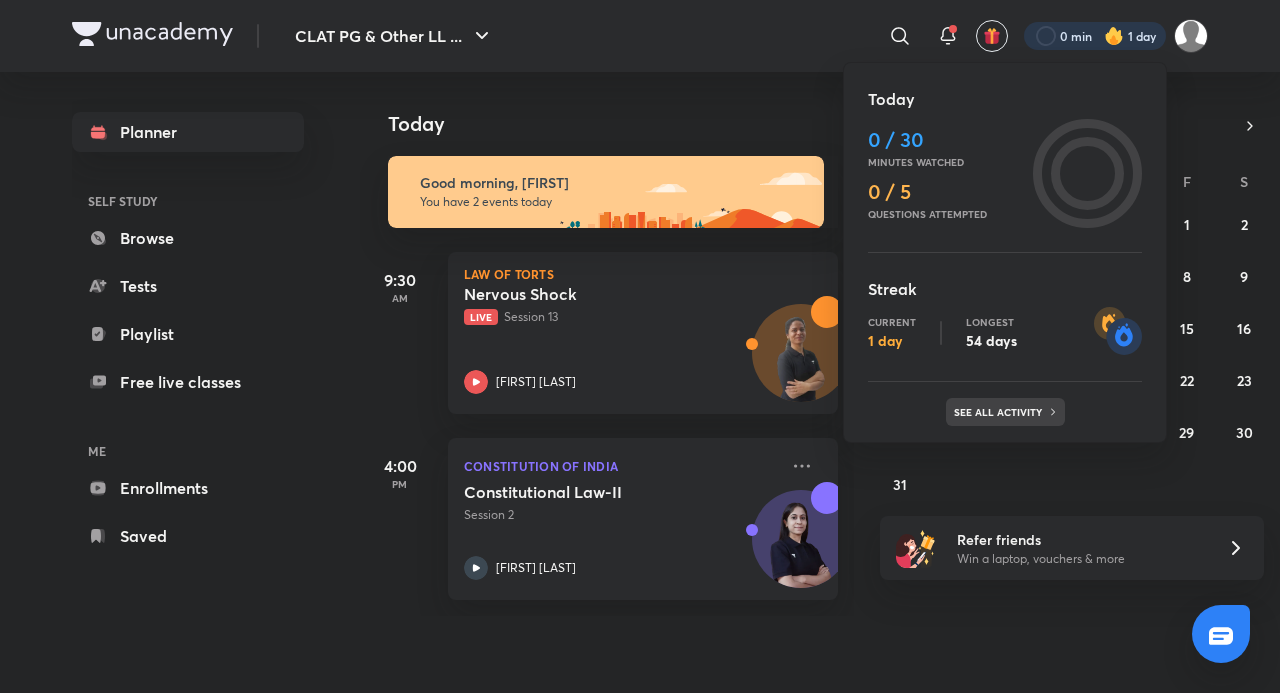 click on "See all activity" at bounding box center [1000, 412] 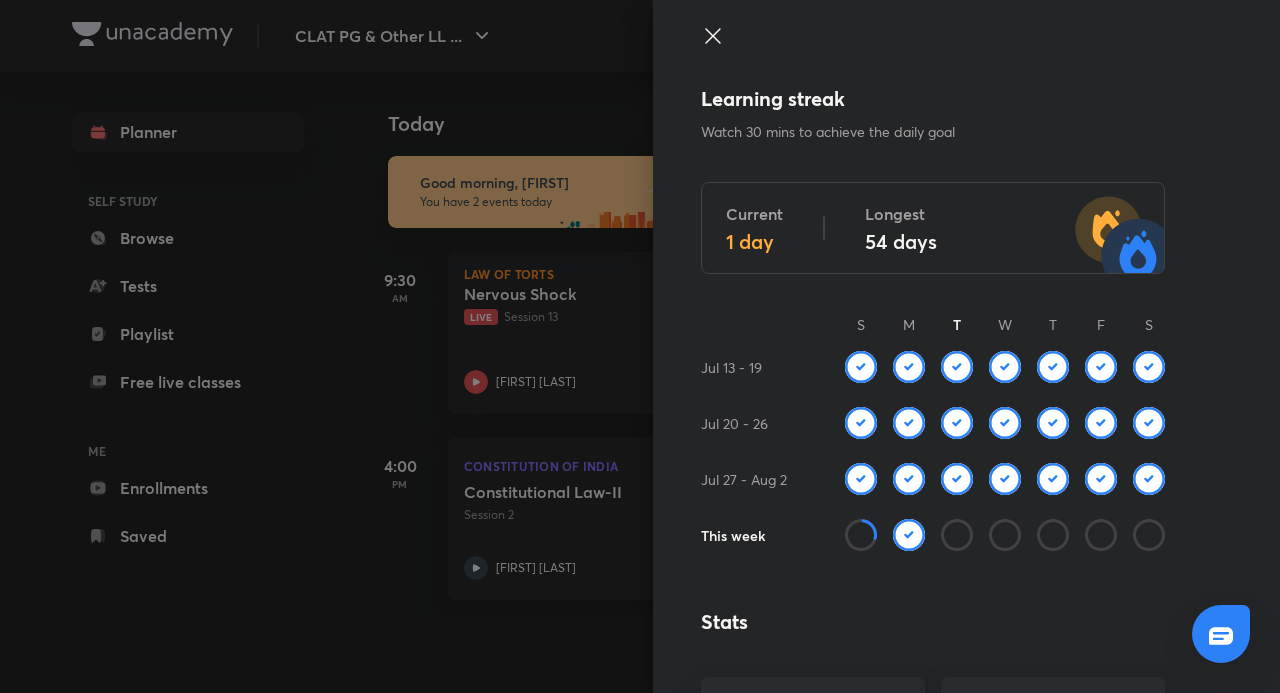 click 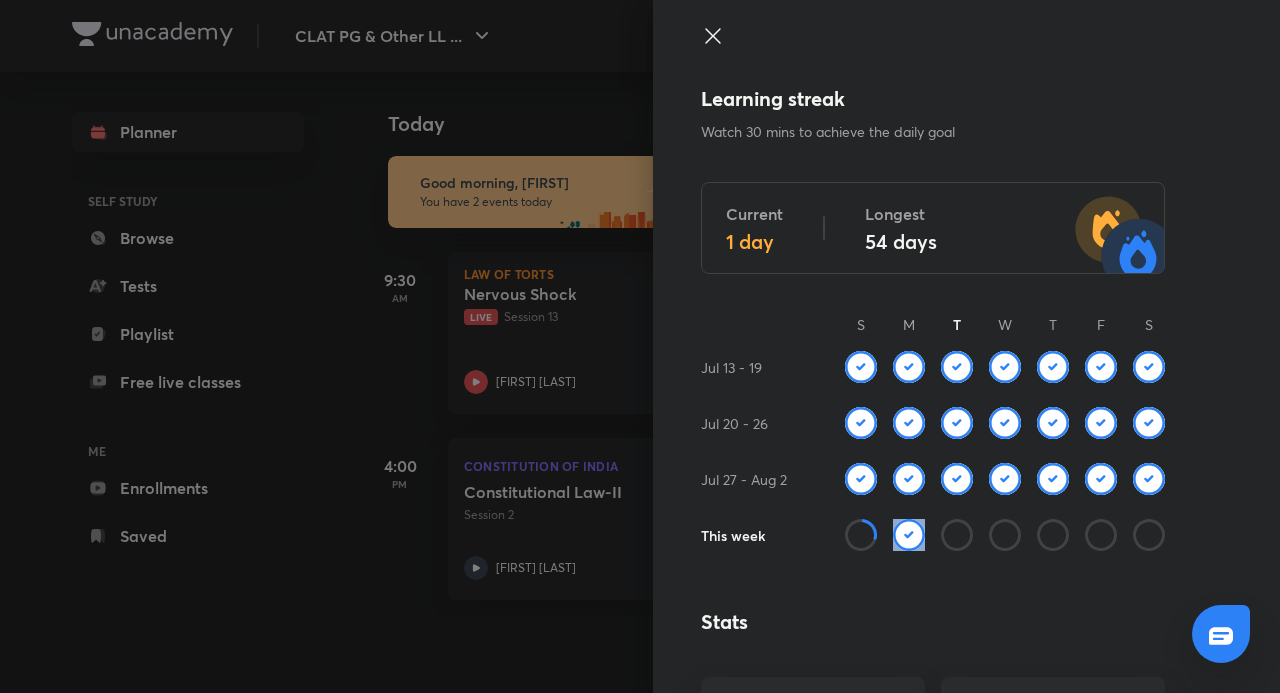 click 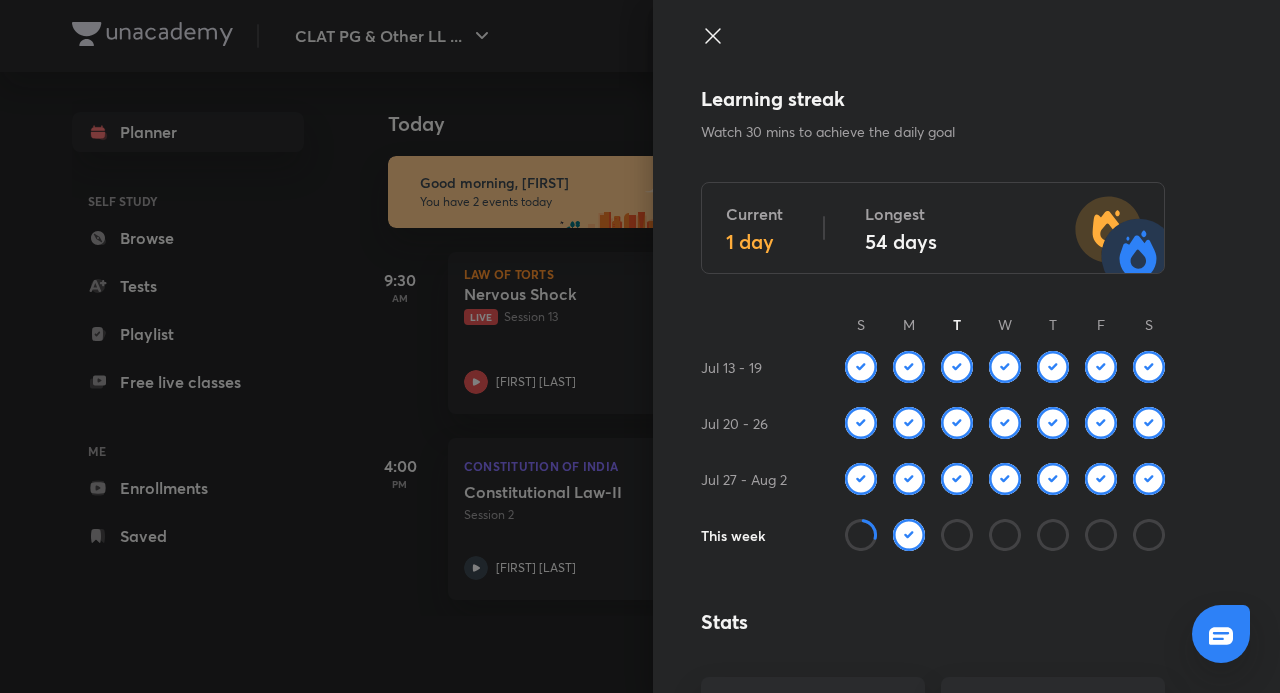 click 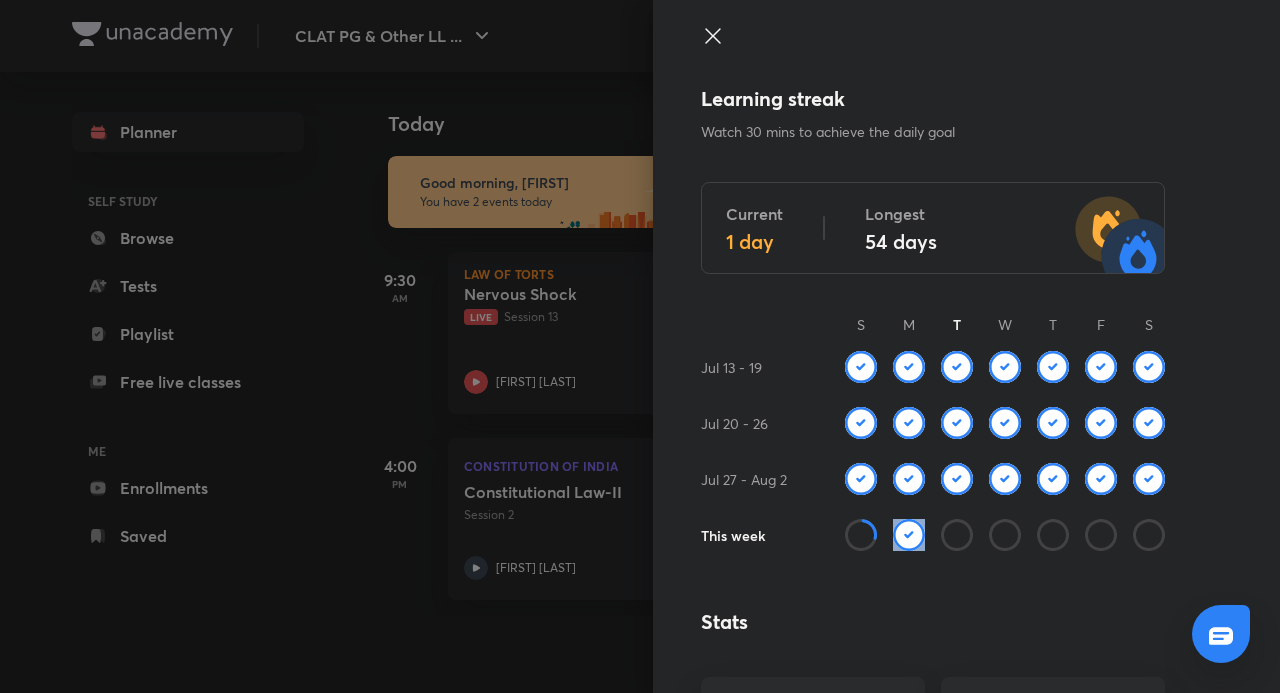 click 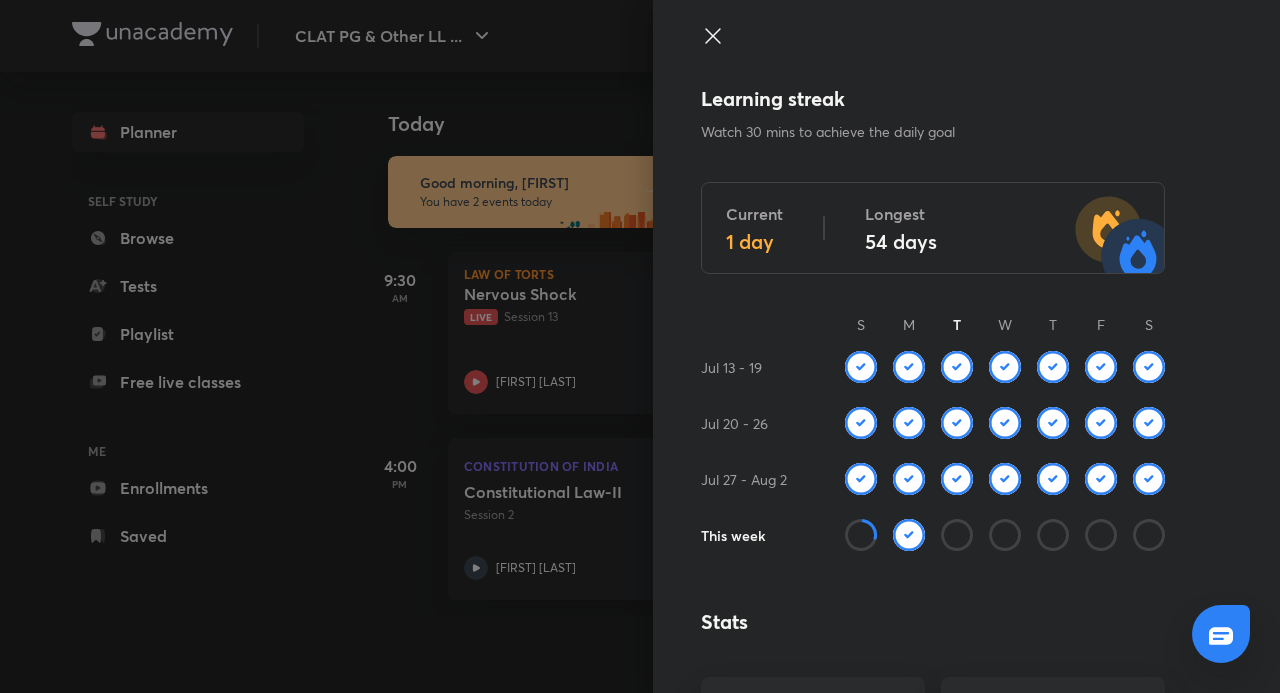 click at bounding box center (949, 535) 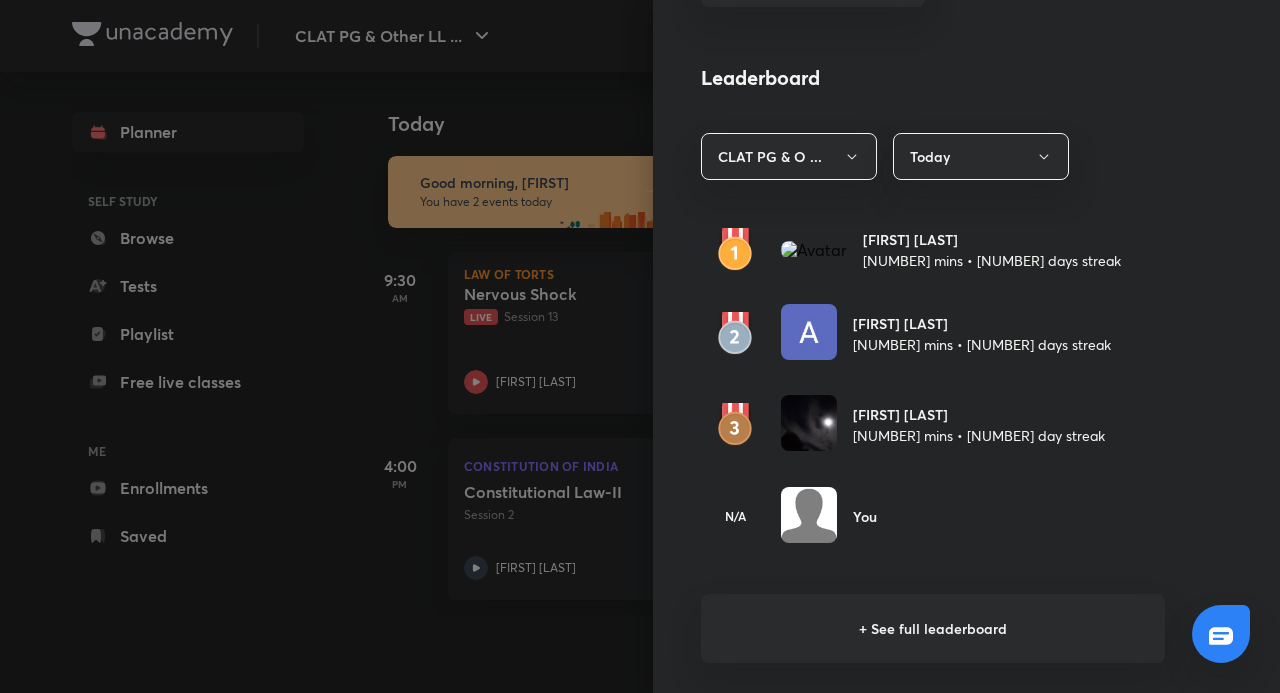 scroll, scrollTop: 1200, scrollLeft: 0, axis: vertical 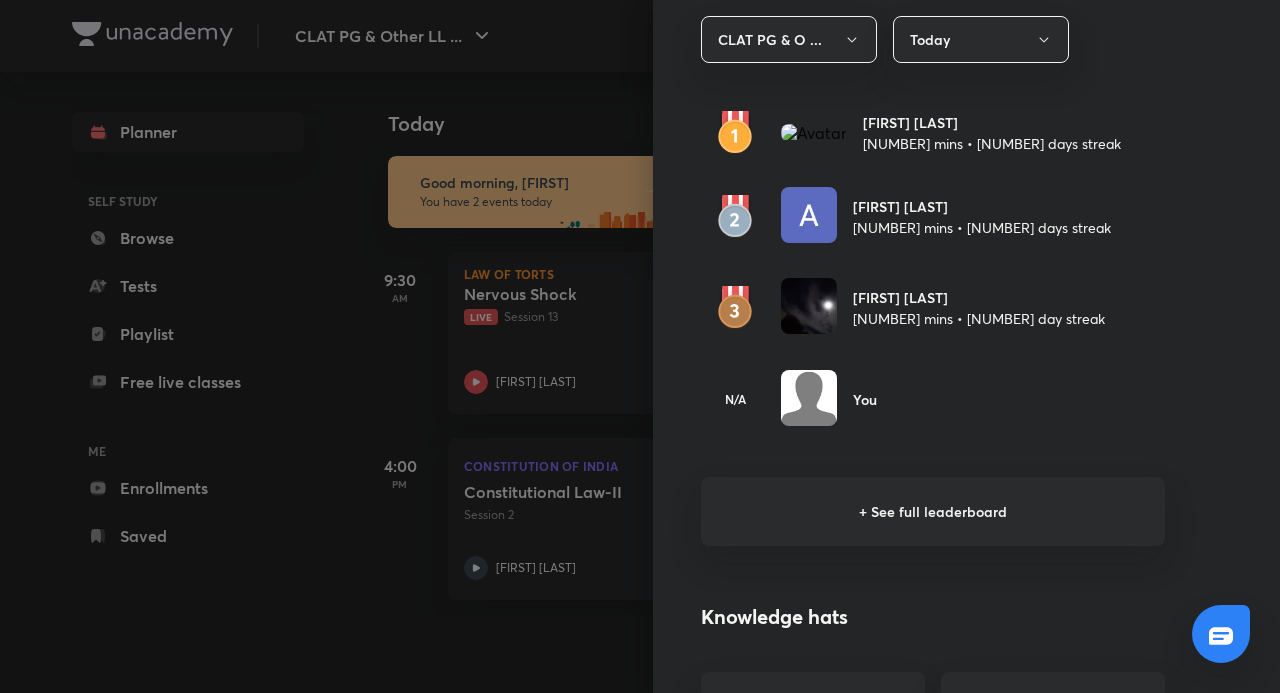 click on "+ See full leaderboard" at bounding box center [933, 511] 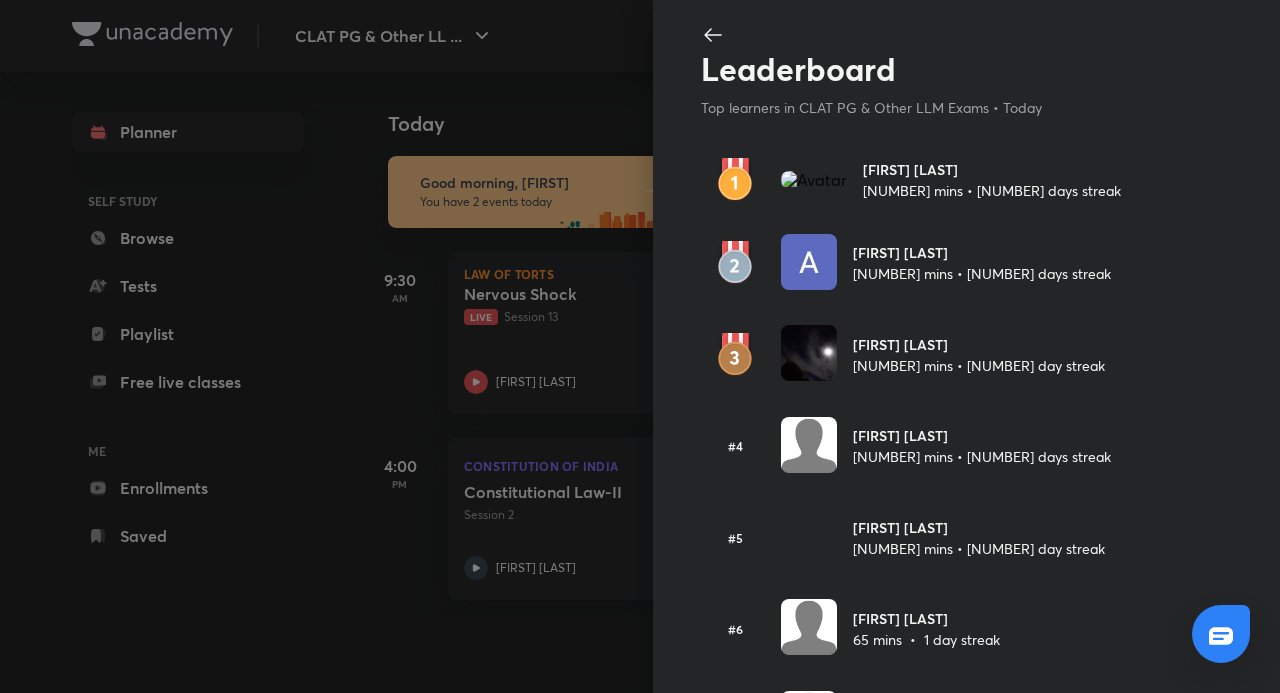 scroll, scrollTop: 0, scrollLeft: 0, axis: both 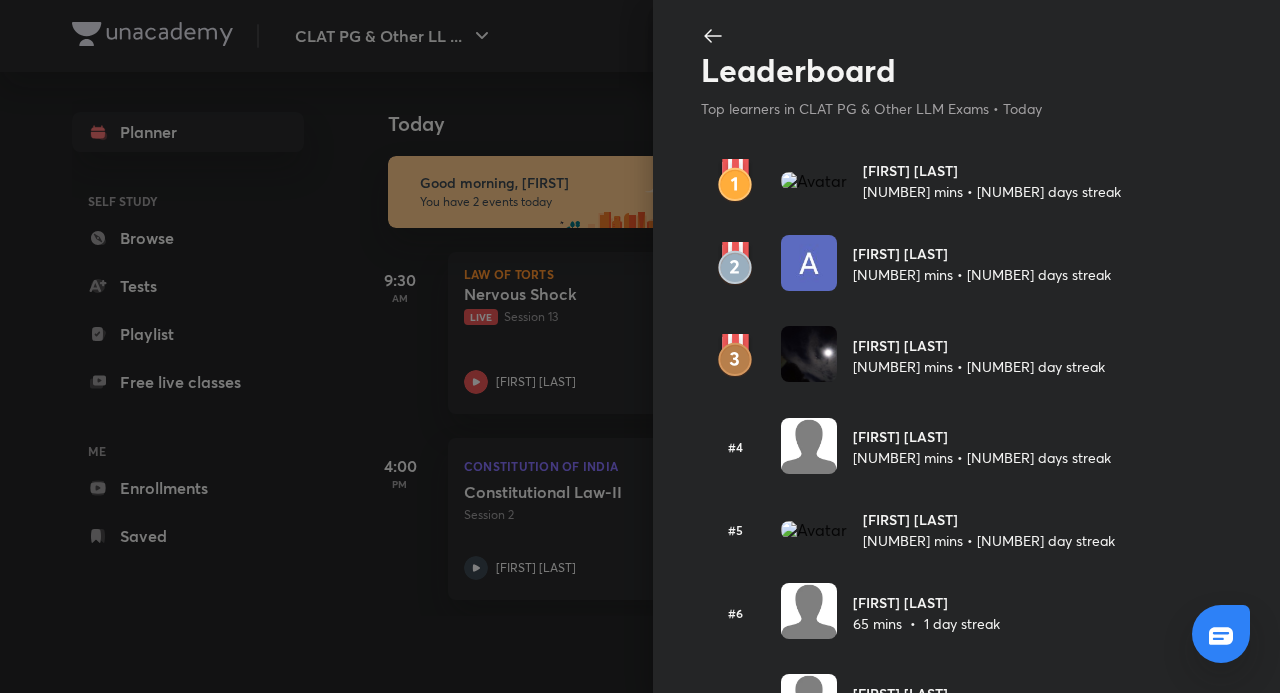click at bounding box center [640, 346] 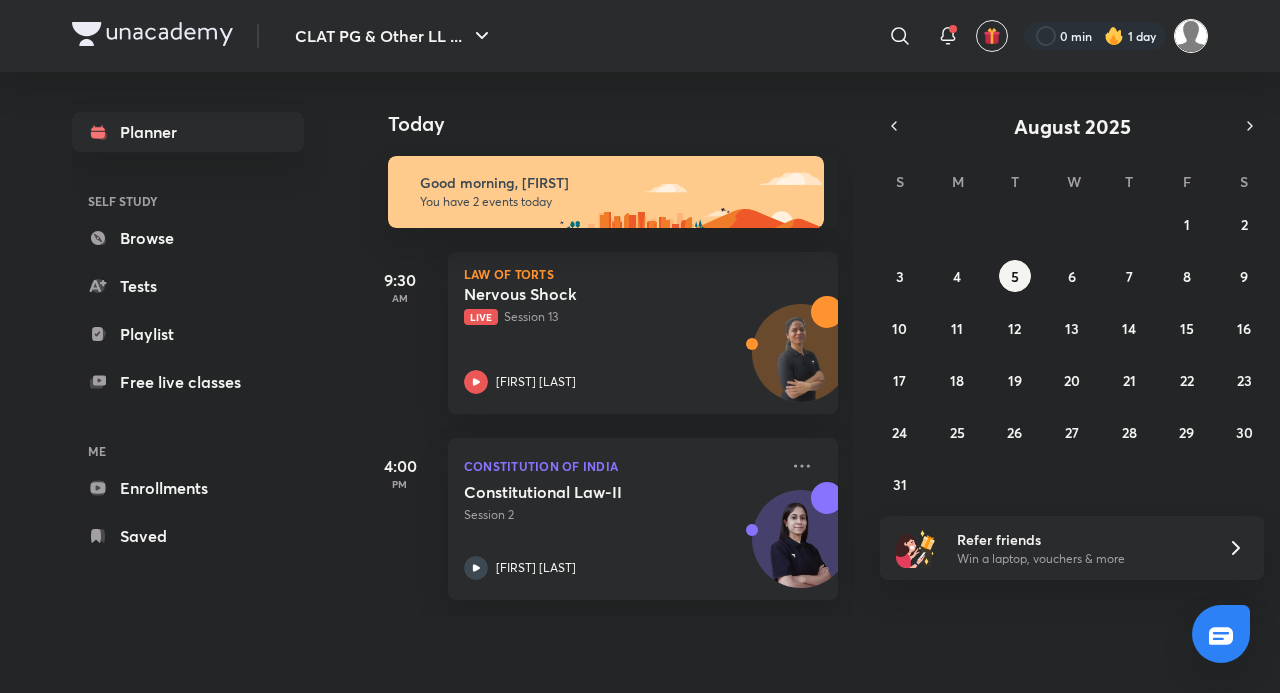 click at bounding box center (1191, 36) 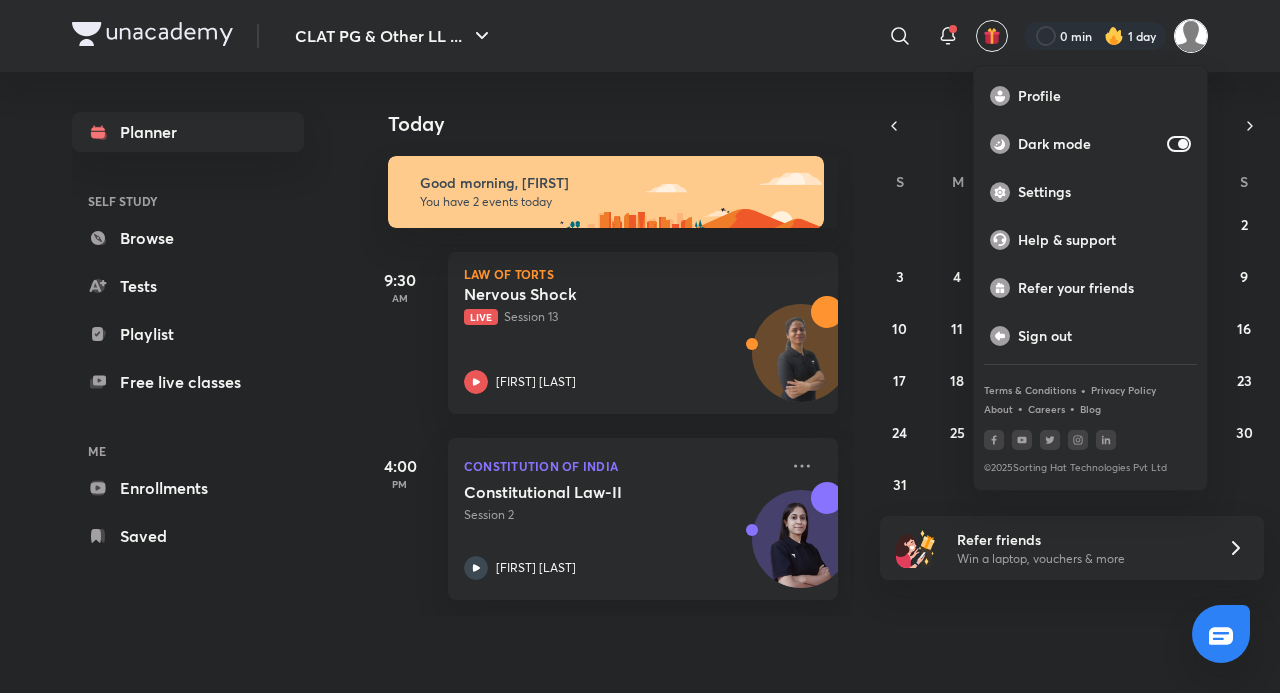 click at bounding box center (640, 346) 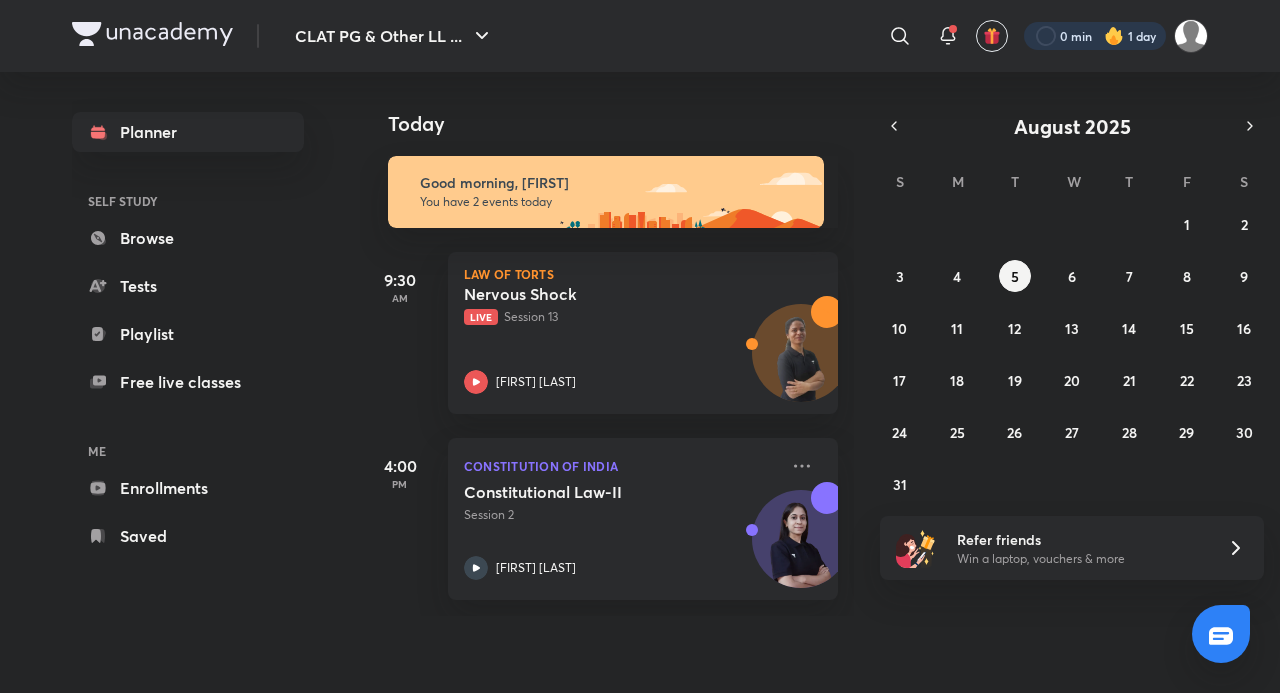 click at bounding box center (1095, 36) 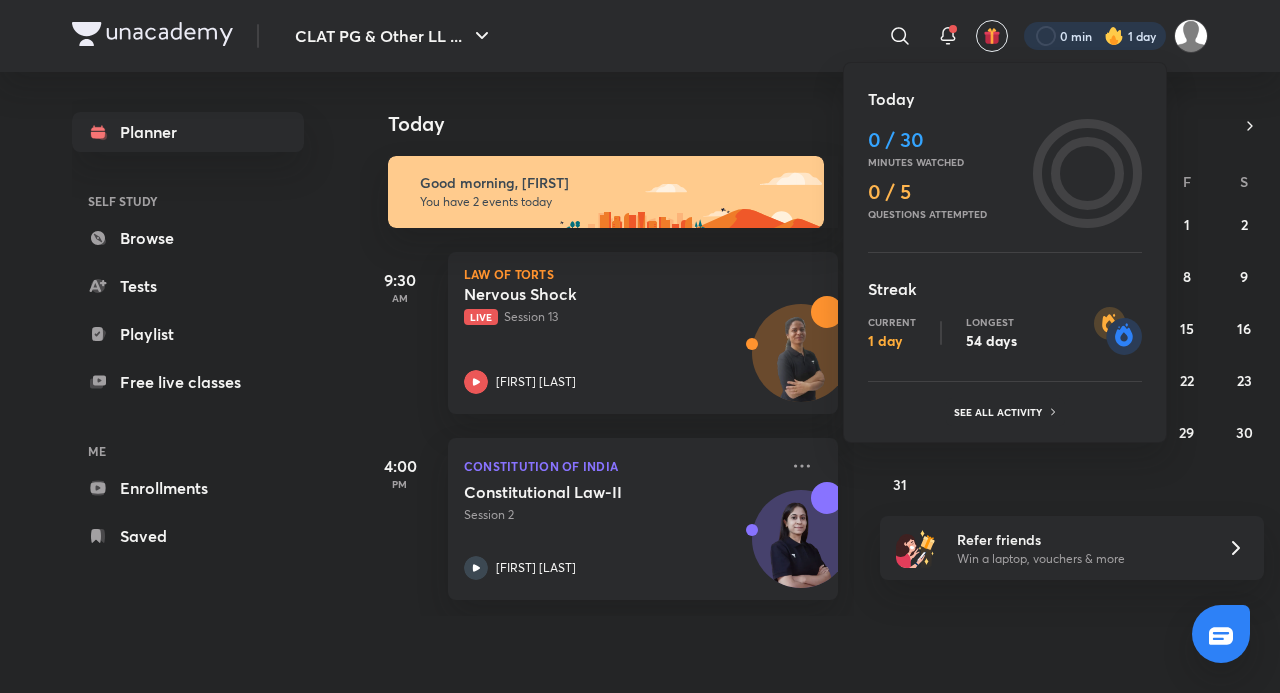 click on "1 day" at bounding box center [892, 341] 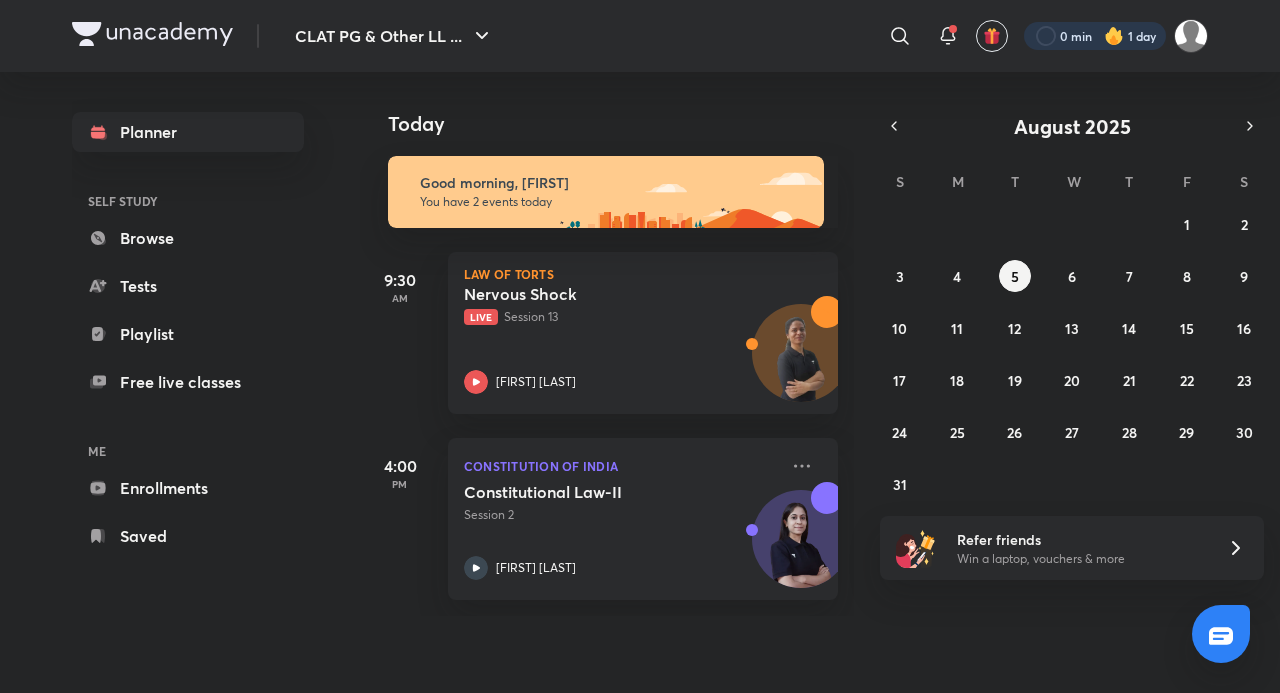 click at bounding box center (1095, 36) 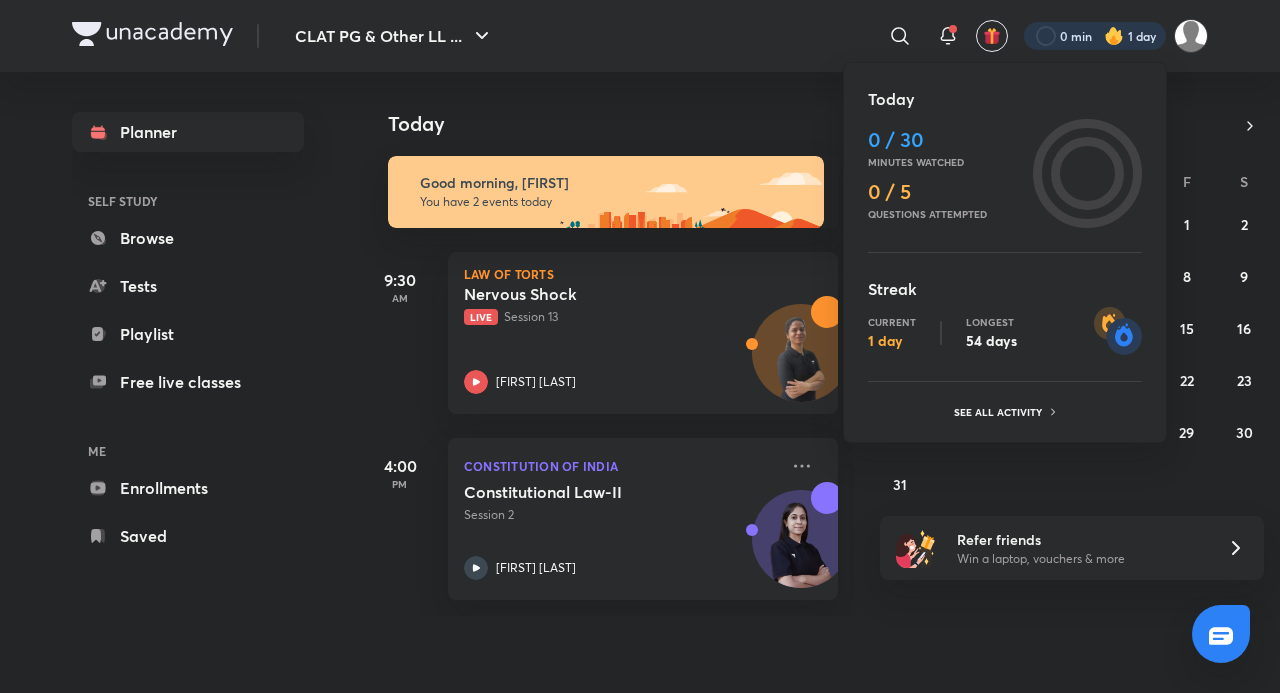 click on "Today 0 / 30 Minutes watched 0 / 5 Questions attempted Streak Current 1 day Longest 54 days See all activity" at bounding box center [1005, 256] 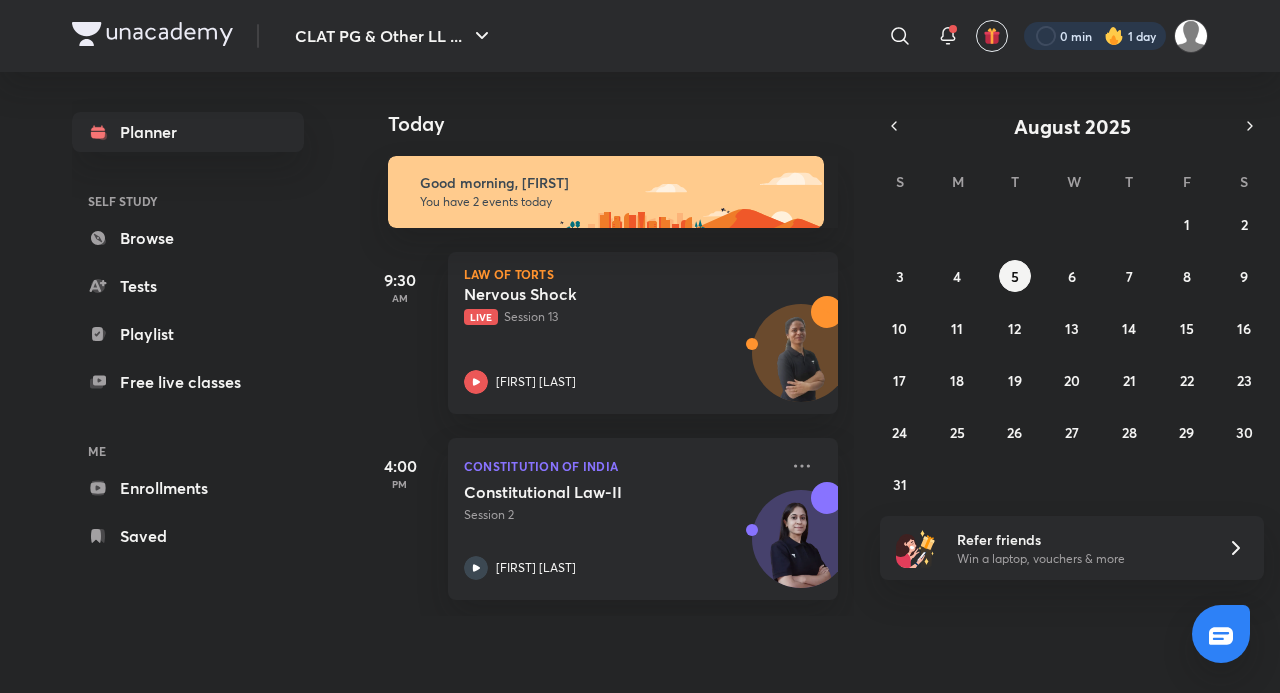 click at bounding box center [1095, 36] 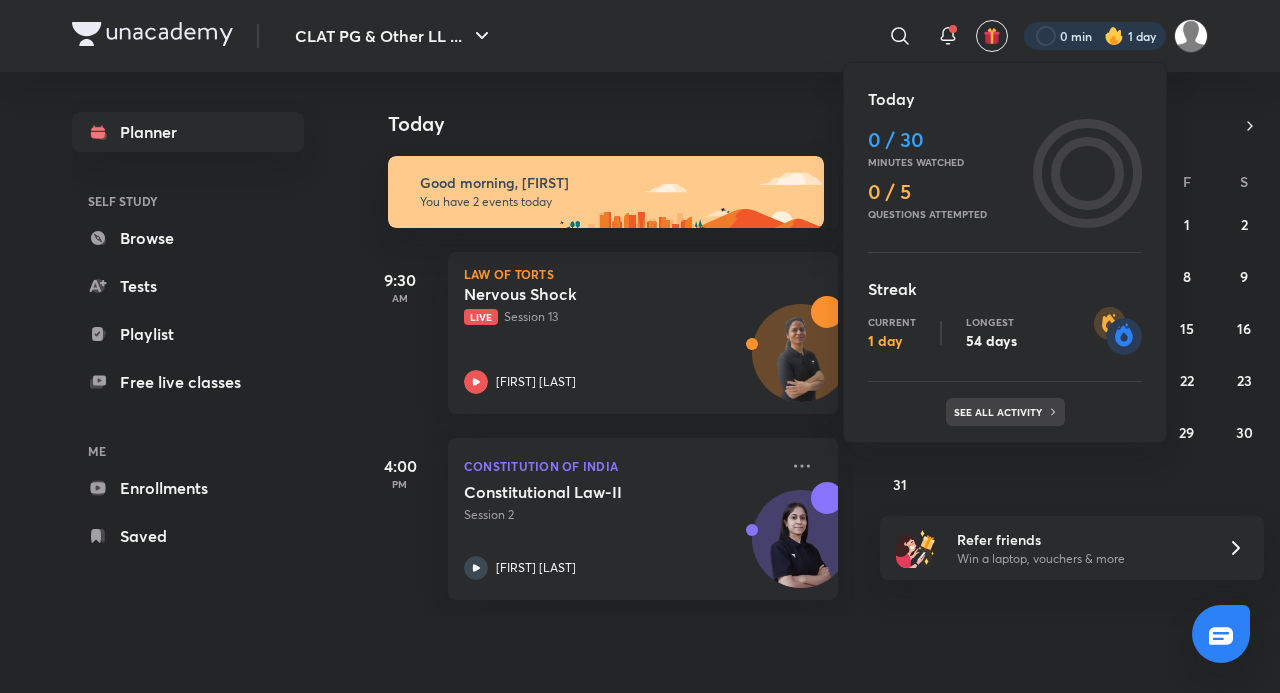 click on "See all activity" at bounding box center (1005, 412) 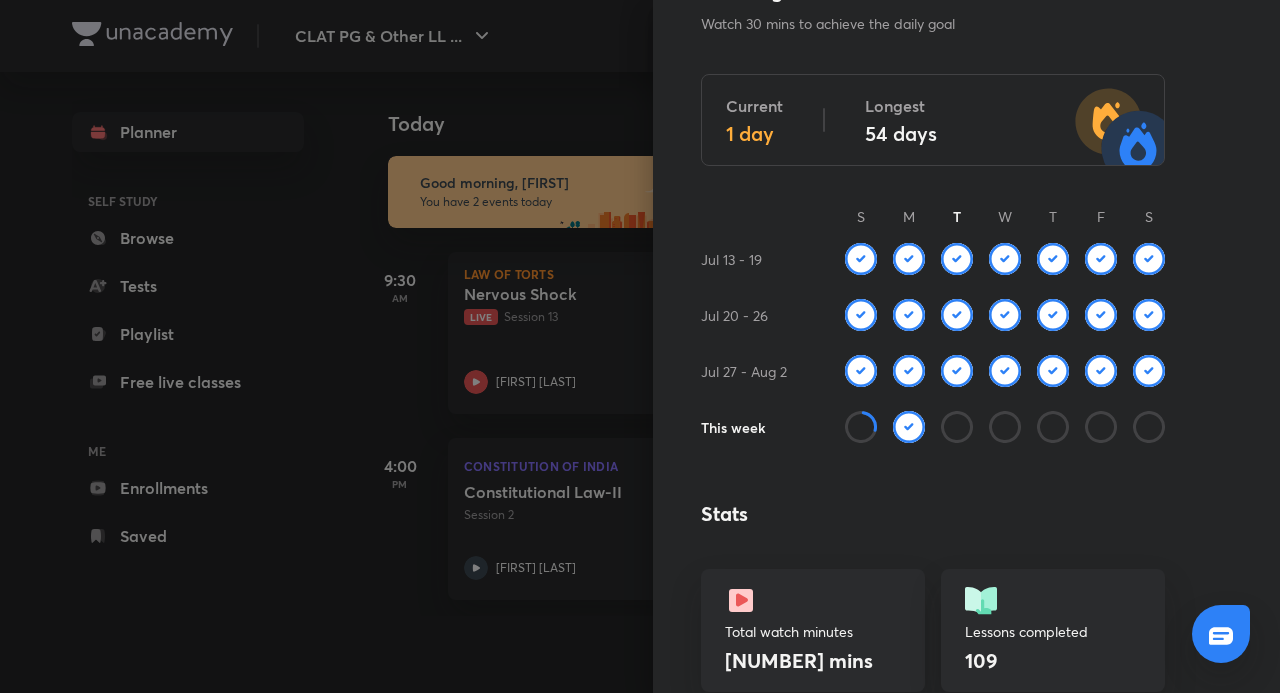 scroll, scrollTop: 0, scrollLeft: 0, axis: both 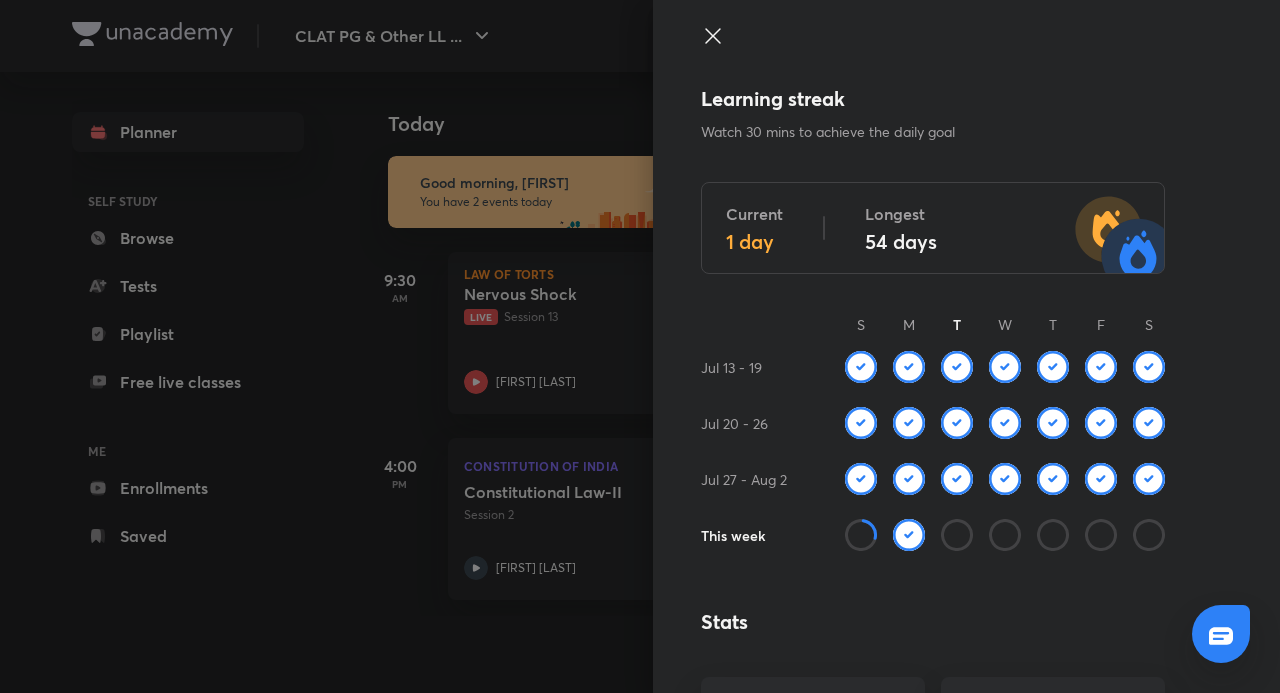 click 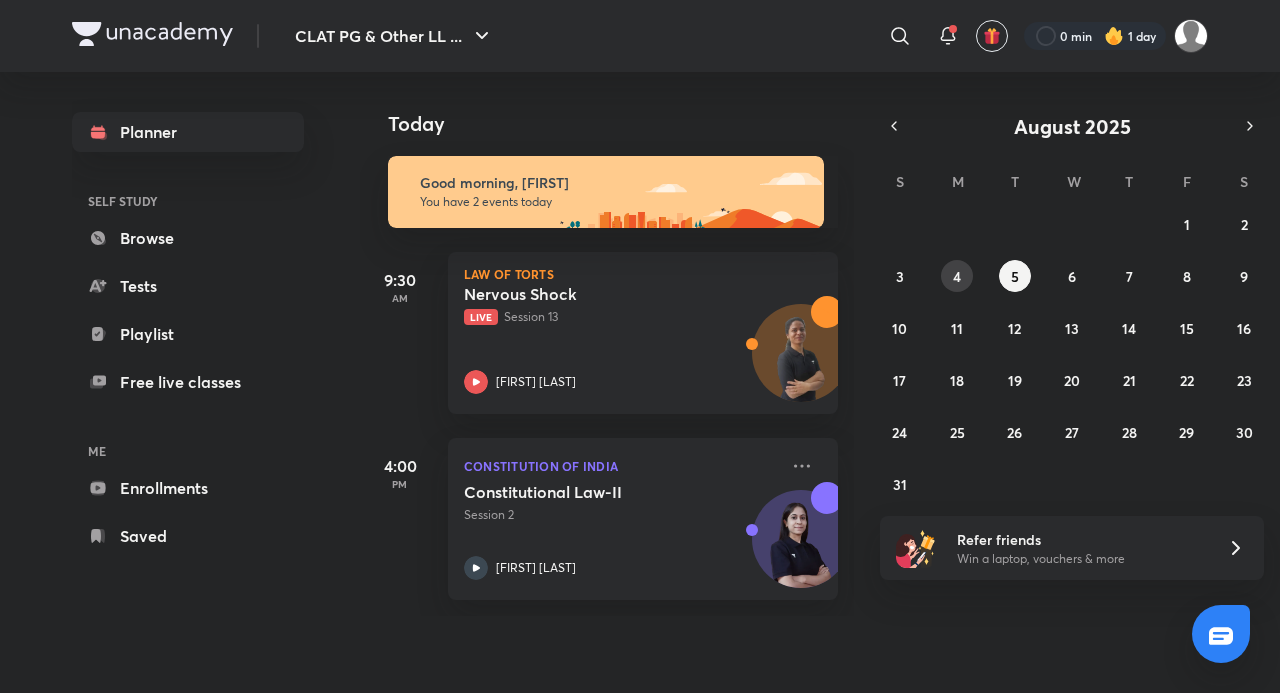 click on "4" at bounding box center (957, 276) 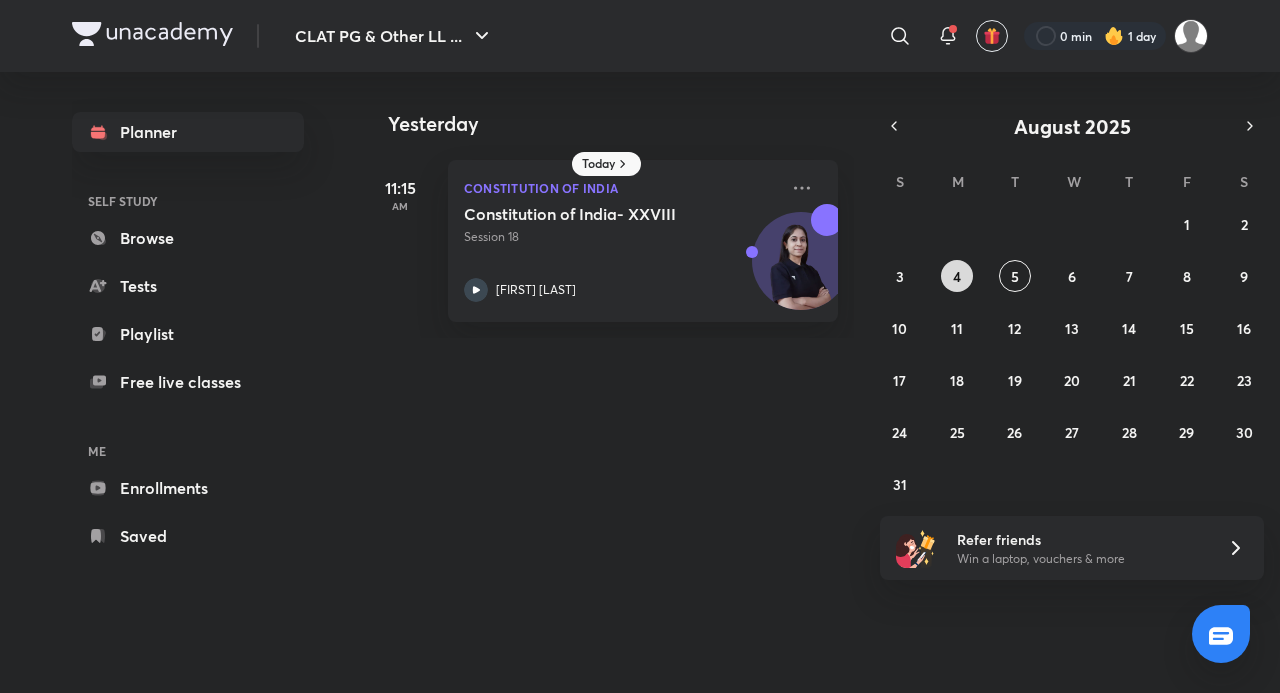 click on "4" at bounding box center (957, 276) 